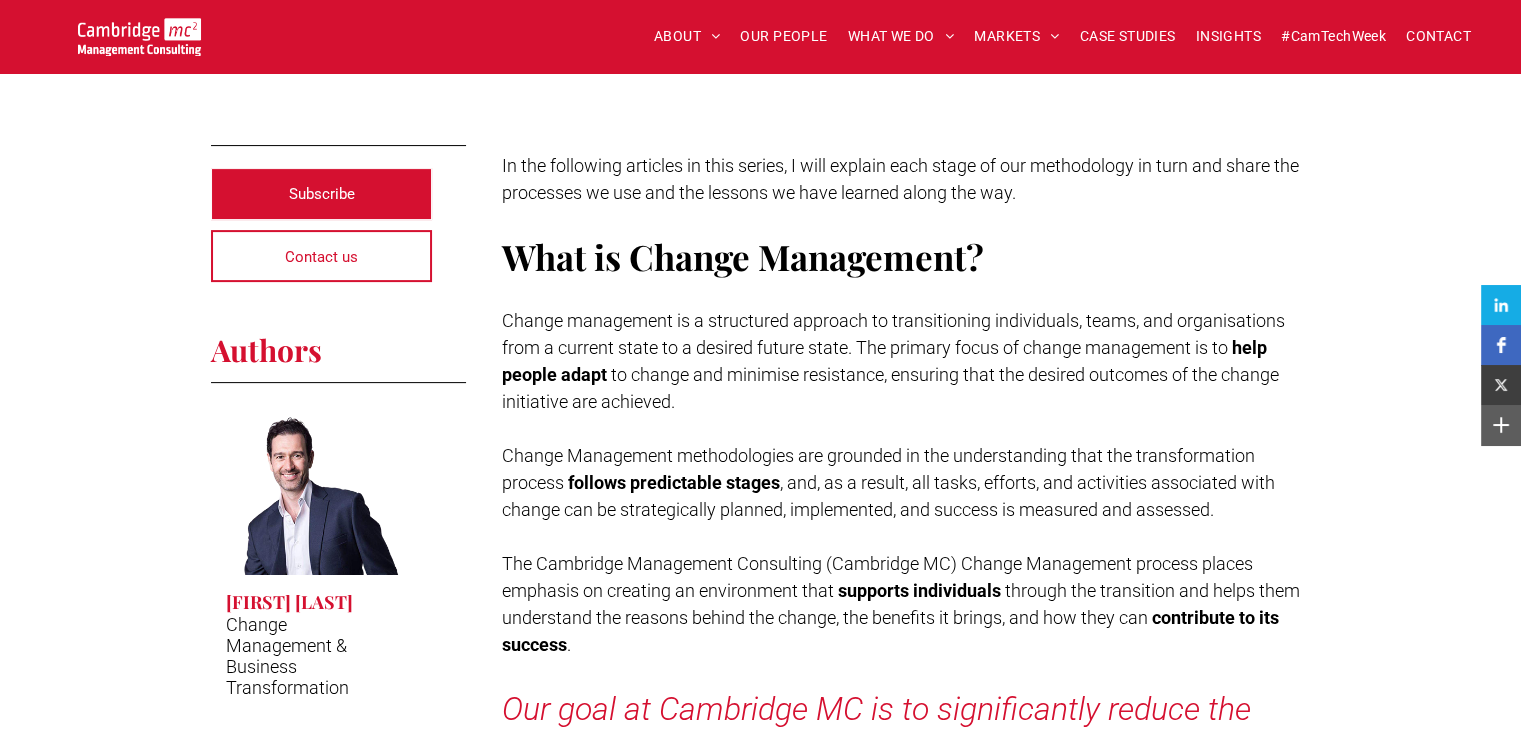 scroll, scrollTop: 471, scrollLeft: 0, axis: vertical 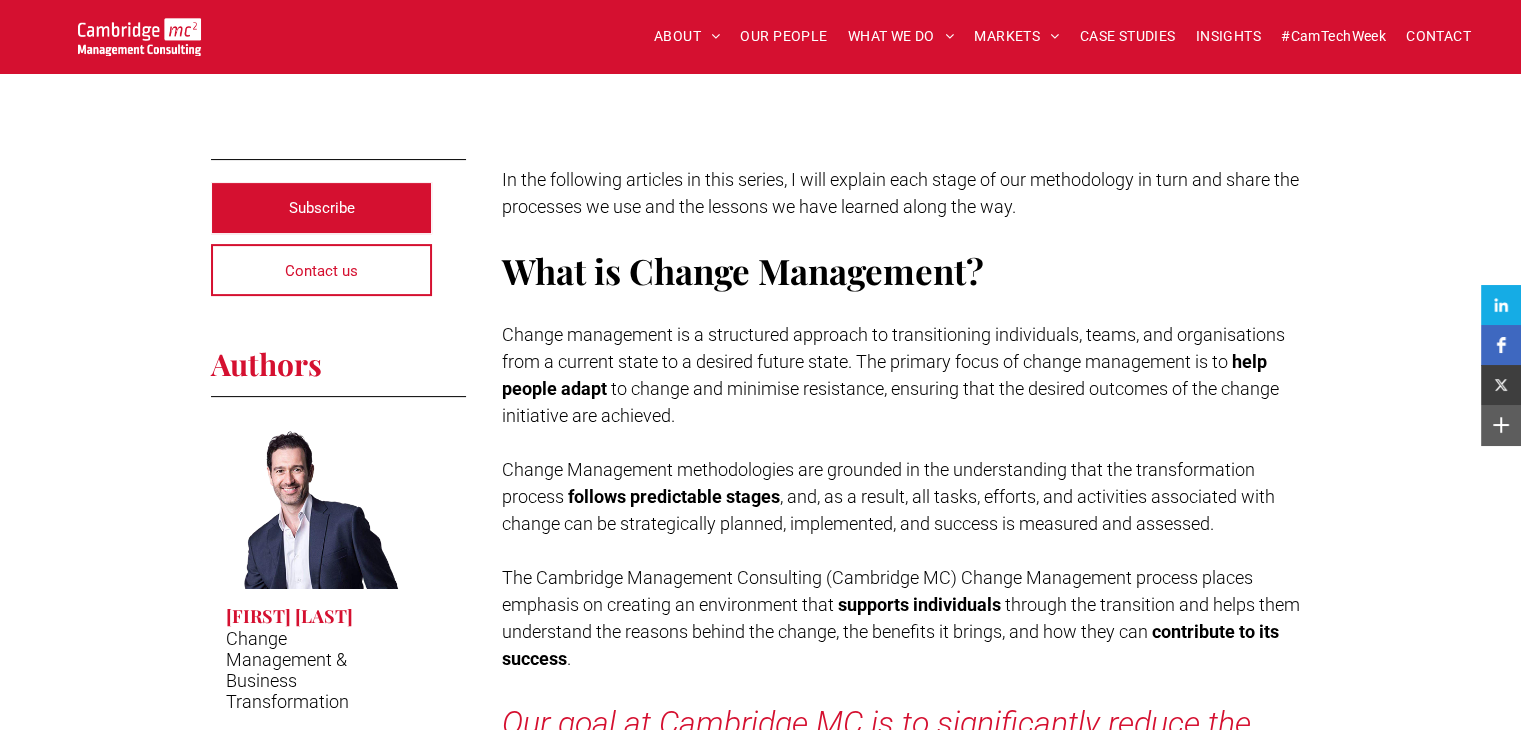 click on "The Cambridge Management Consulting (Cambridge MC) Change Management process places emphasis on creating an environment that" at bounding box center (877, 591) 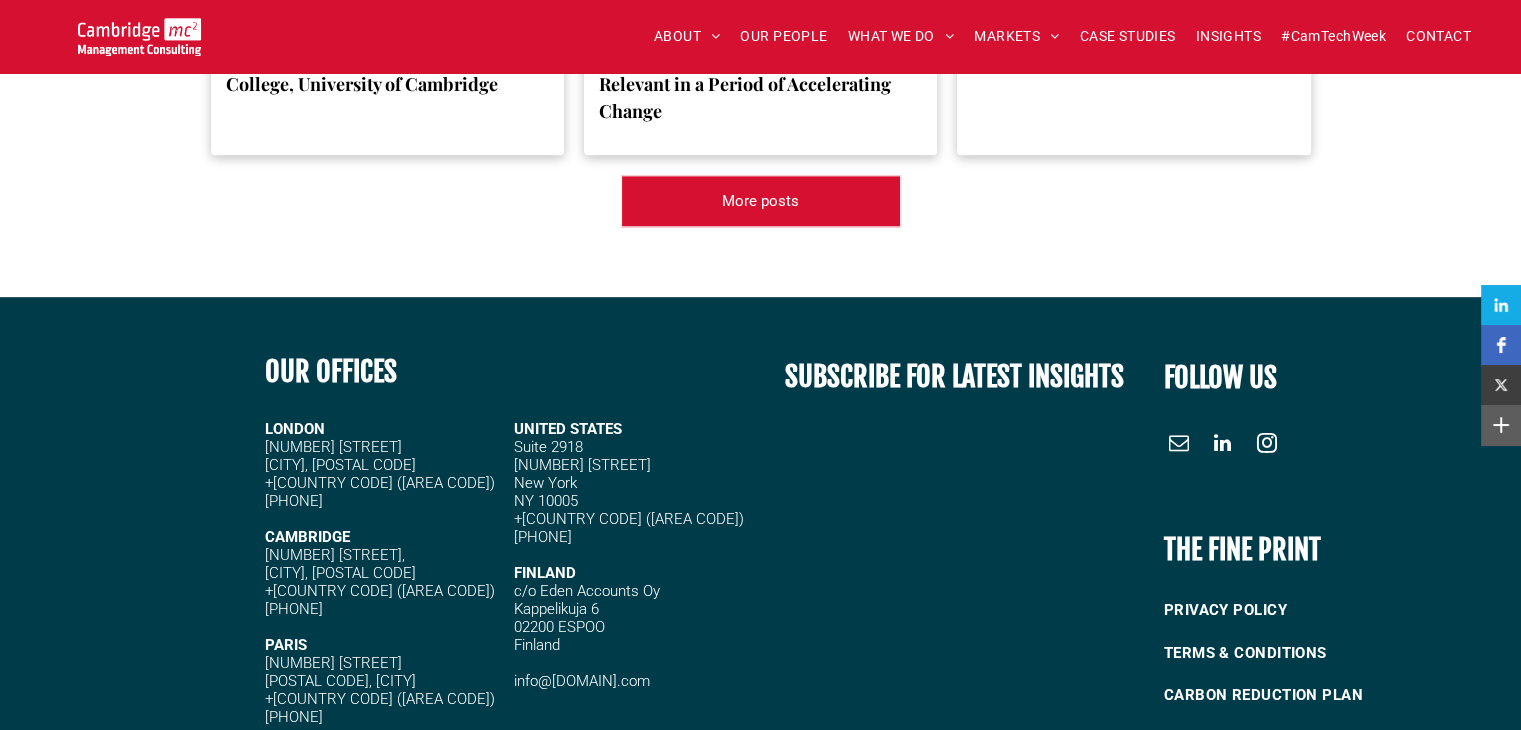 scroll, scrollTop: 9987, scrollLeft: 0, axis: vertical 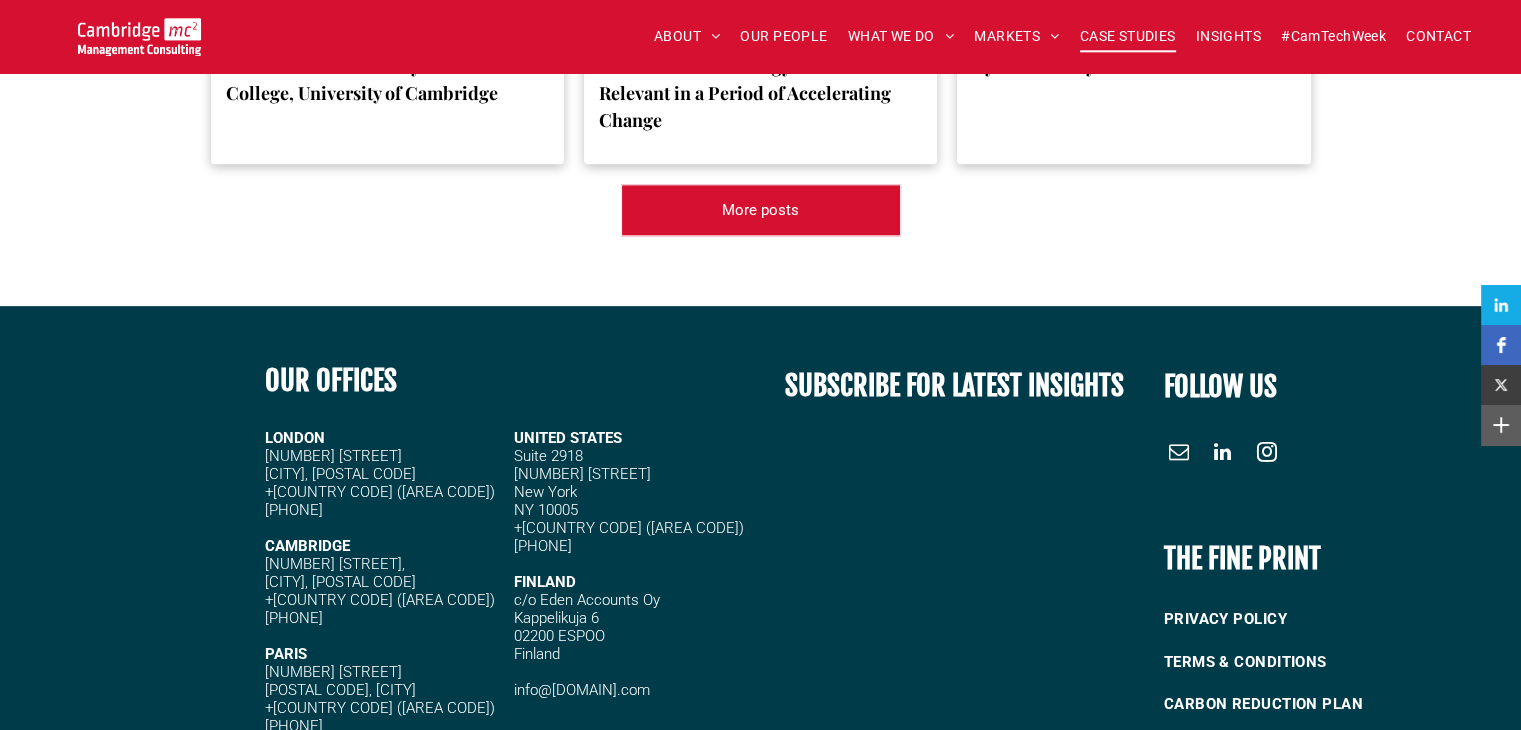 click on "CASE STUDIES" at bounding box center [1128, 36] 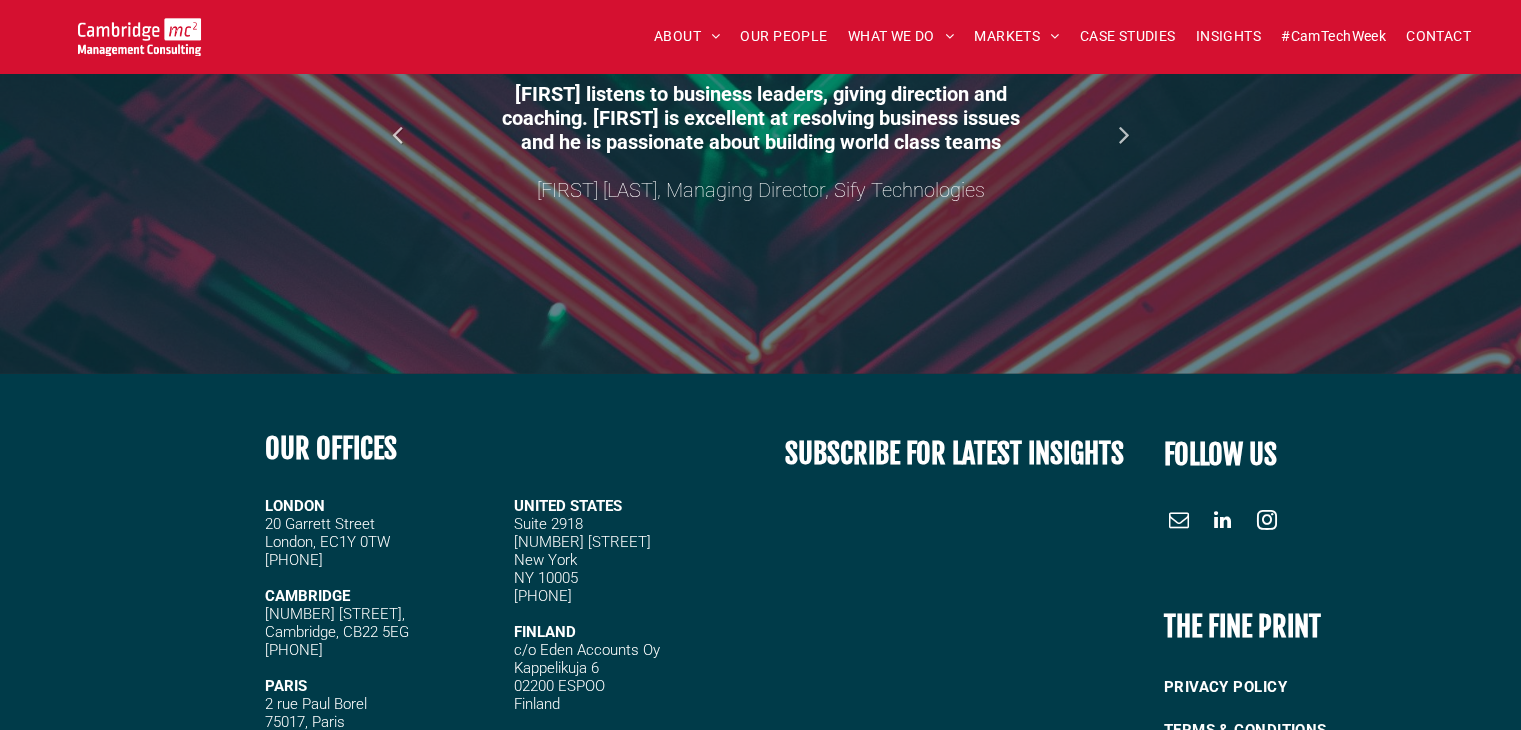 scroll, scrollTop: 5324, scrollLeft: 0, axis: vertical 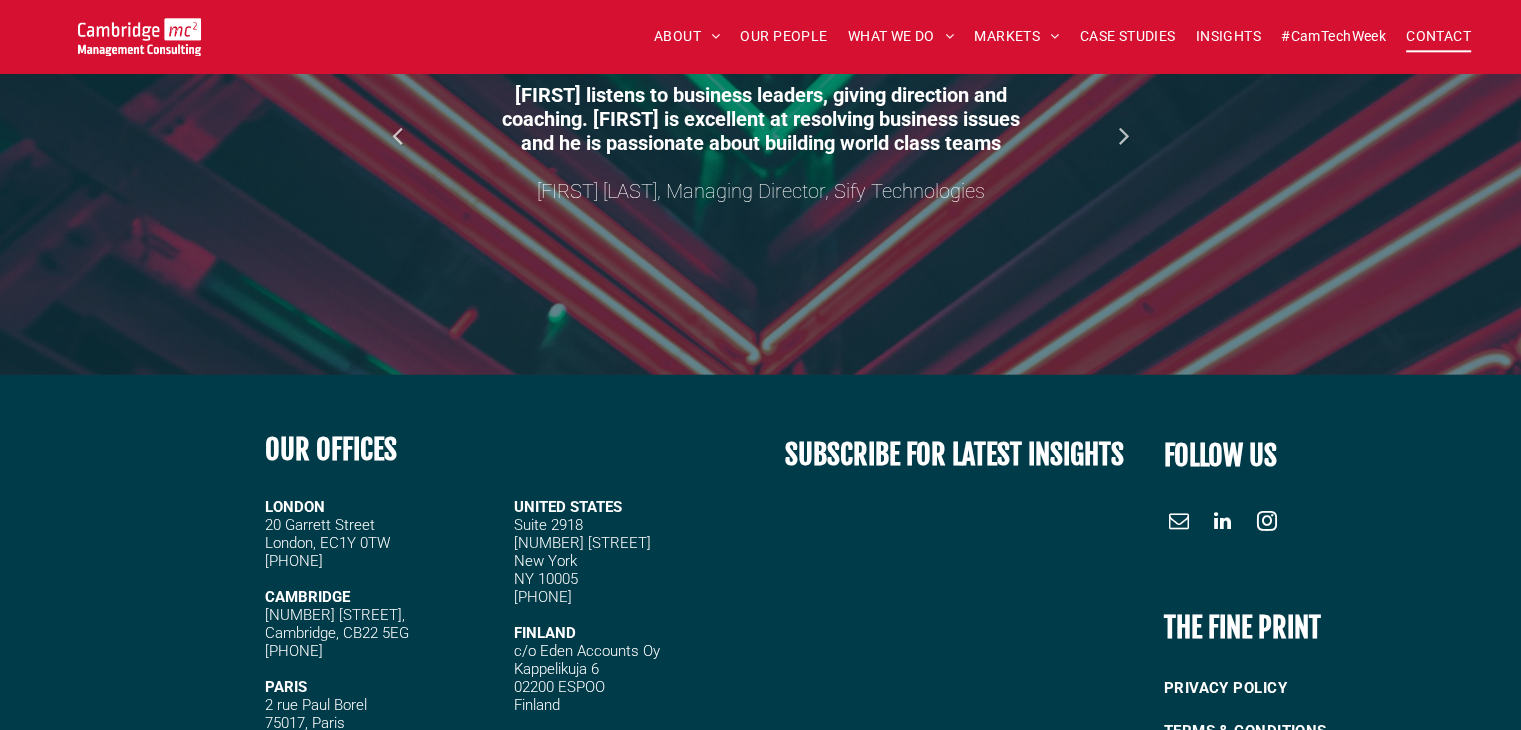 click on "CONTACT" at bounding box center (1438, 36) 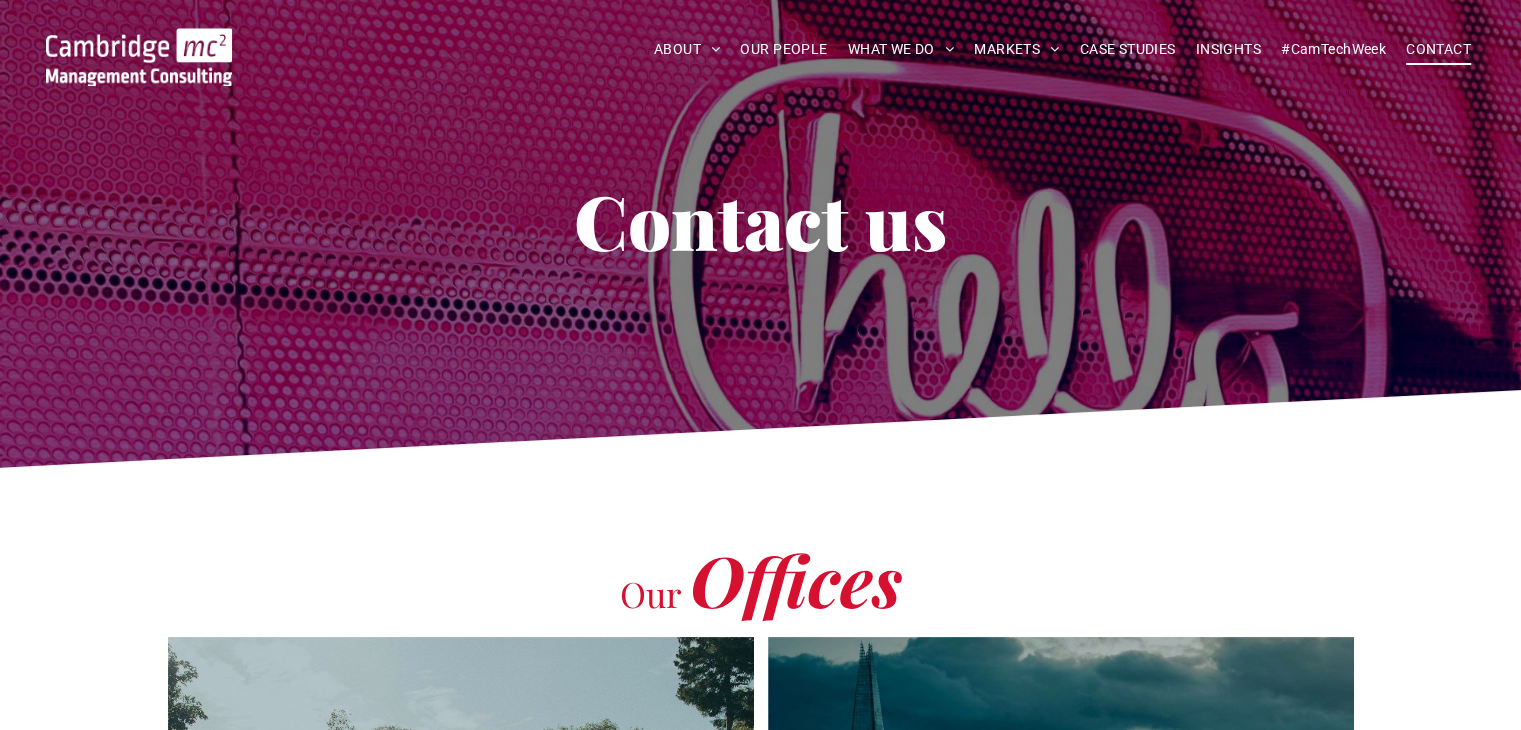 scroll, scrollTop: 0, scrollLeft: 0, axis: both 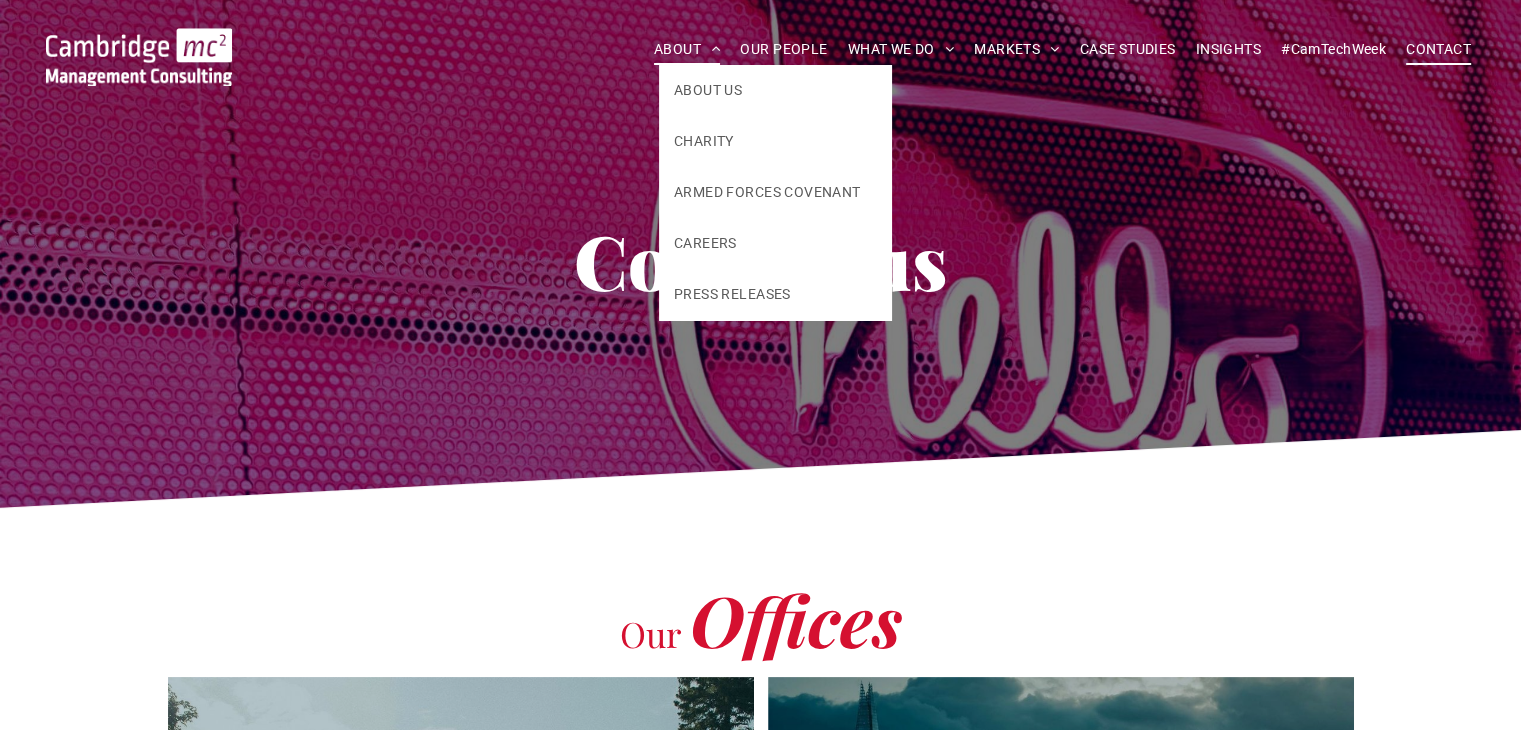 click at bounding box center (710, 49) 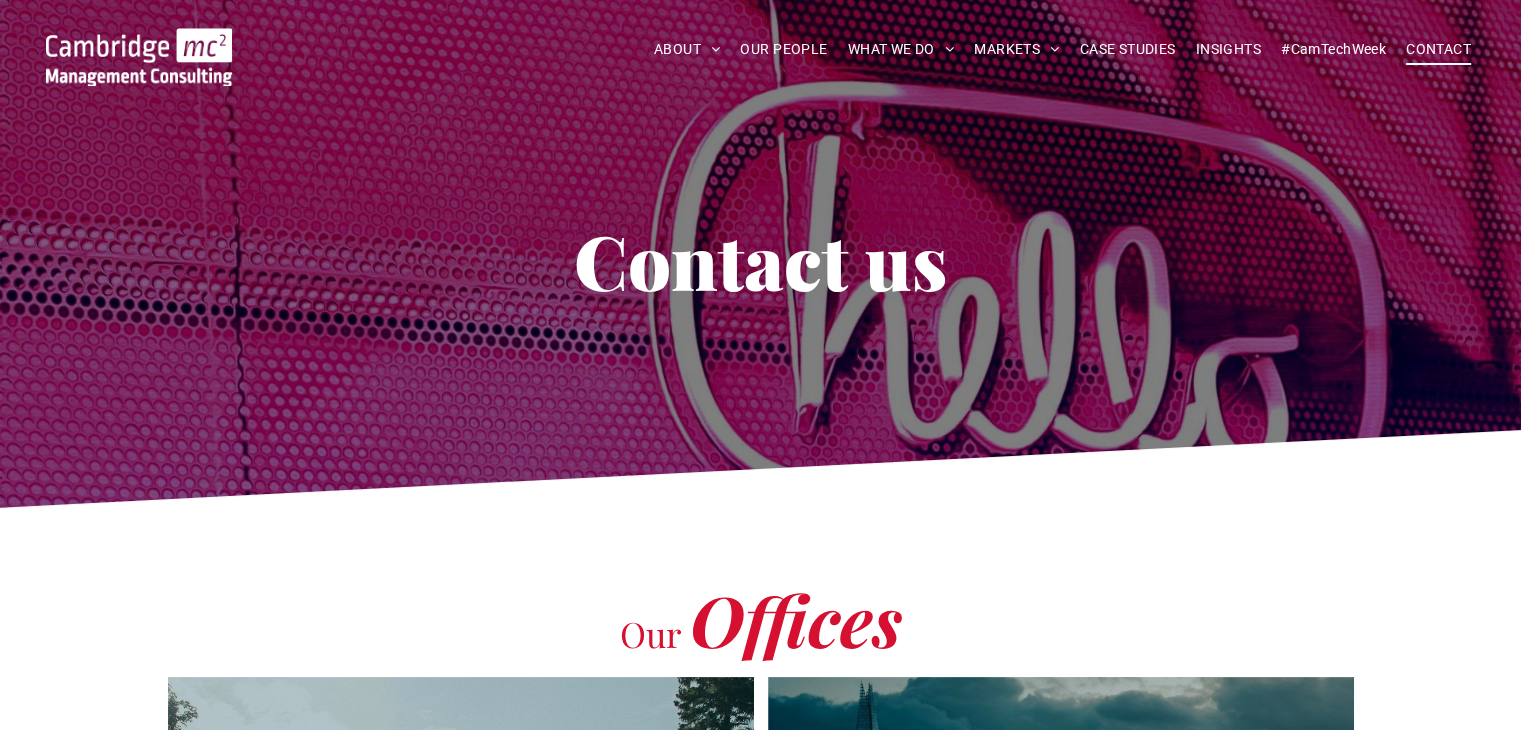 click on "Contact us" at bounding box center (761, 260) 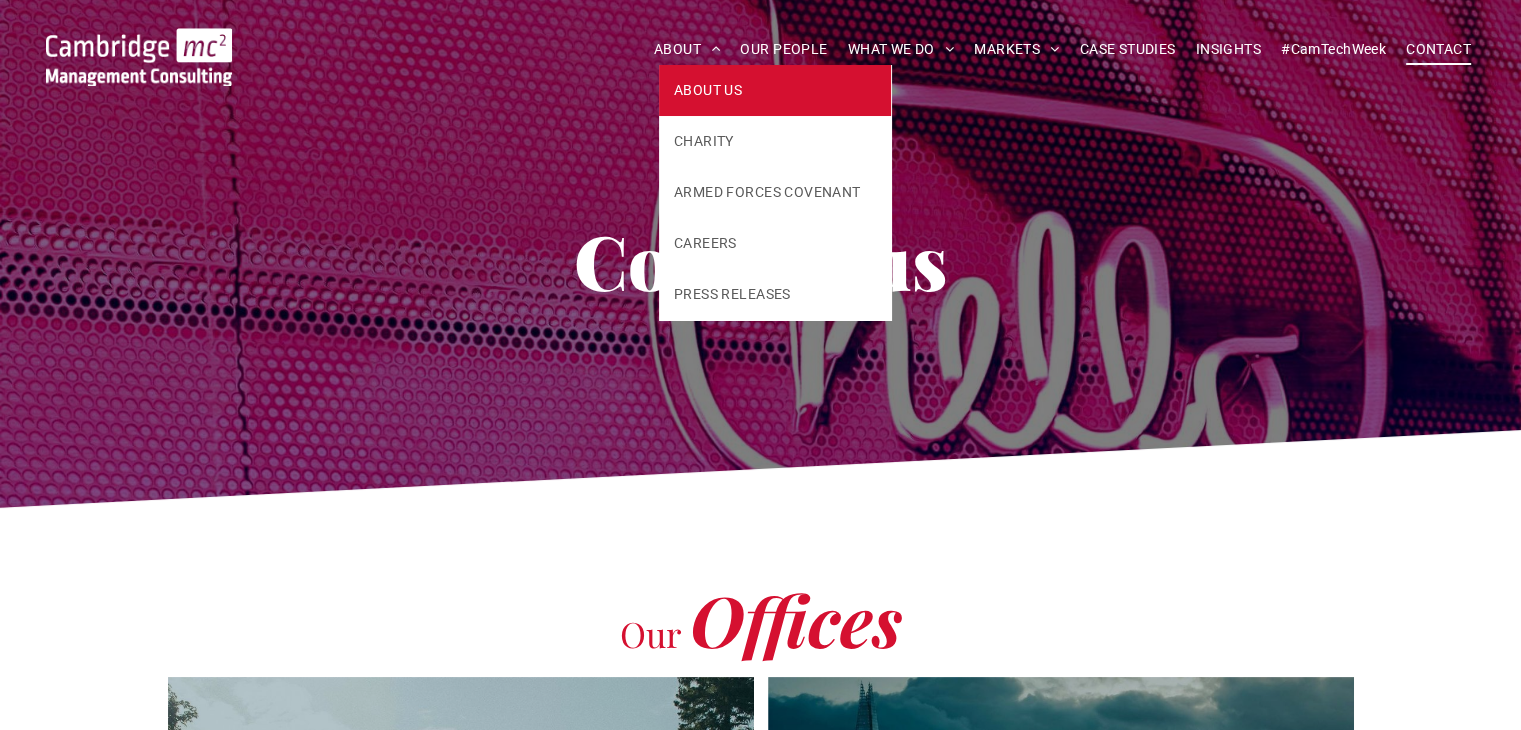 click on "ABOUT US" at bounding box center (775, 90) 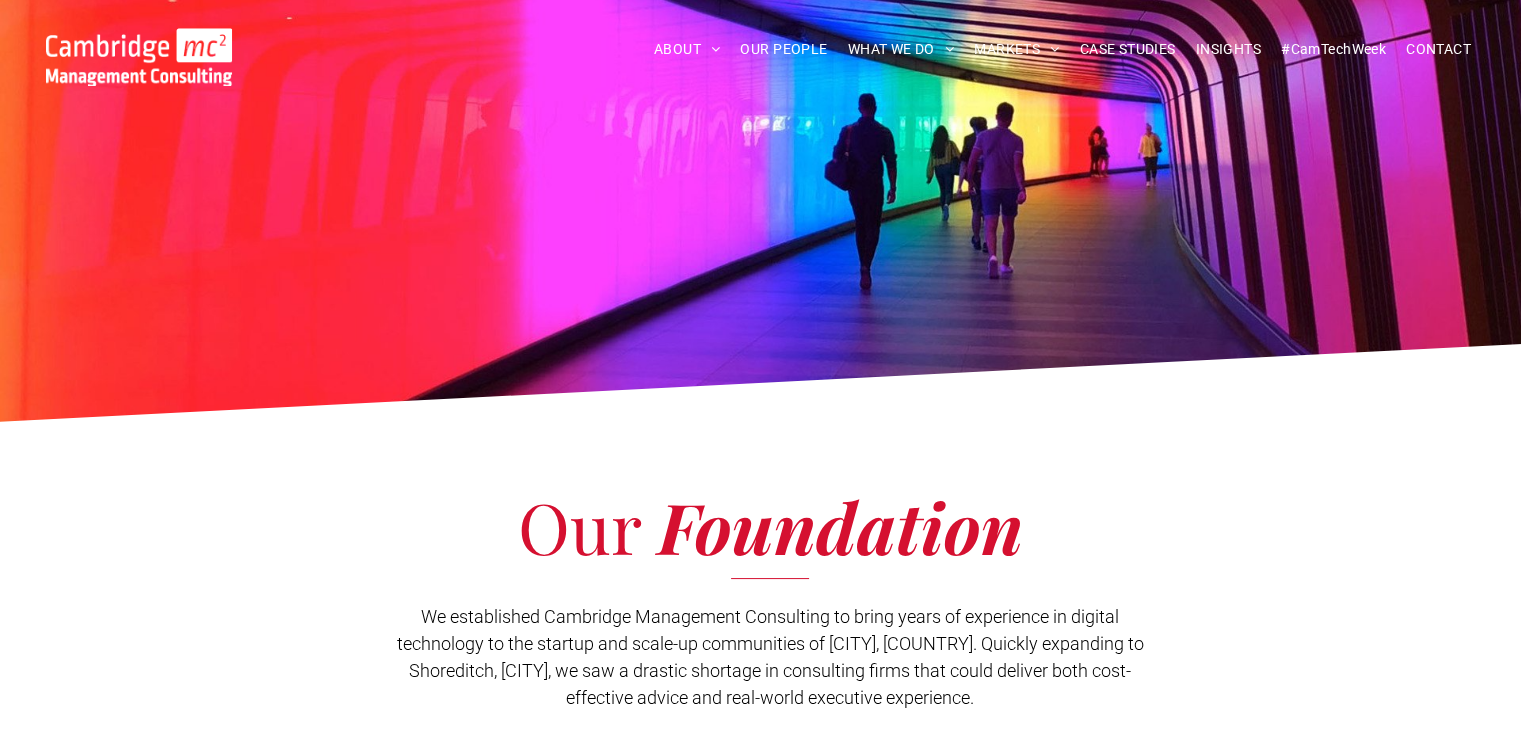 scroll, scrollTop: 0, scrollLeft: 0, axis: both 